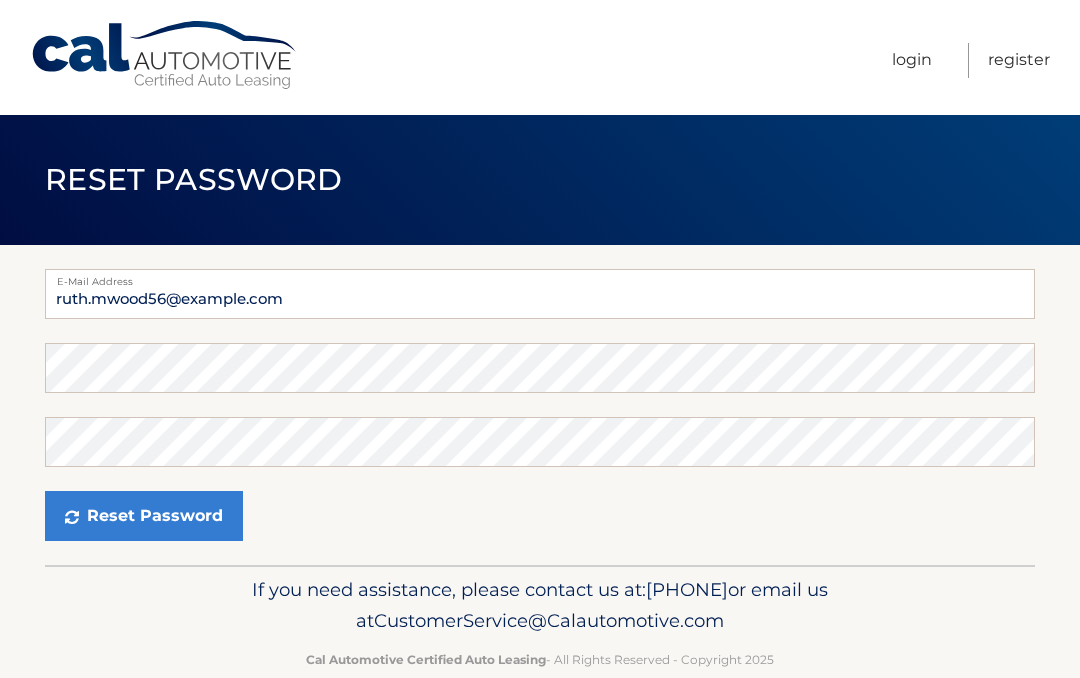 scroll, scrollTop: 0, scrollLeft: 0, axis: both 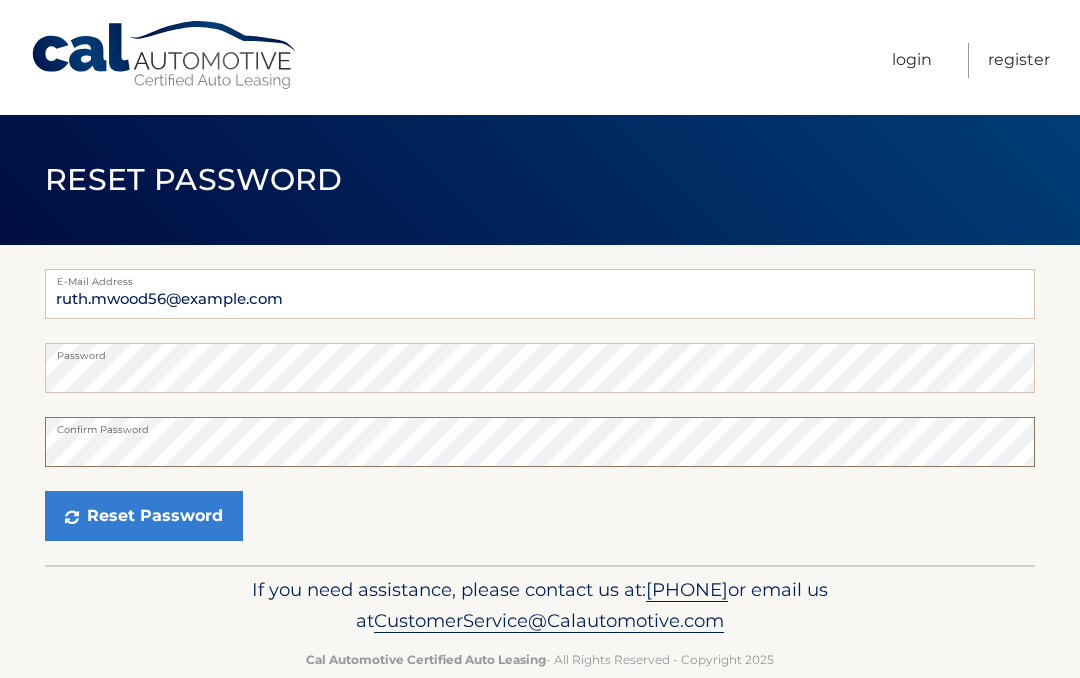 click on "Reset Password" at bounding box center (144, 516) 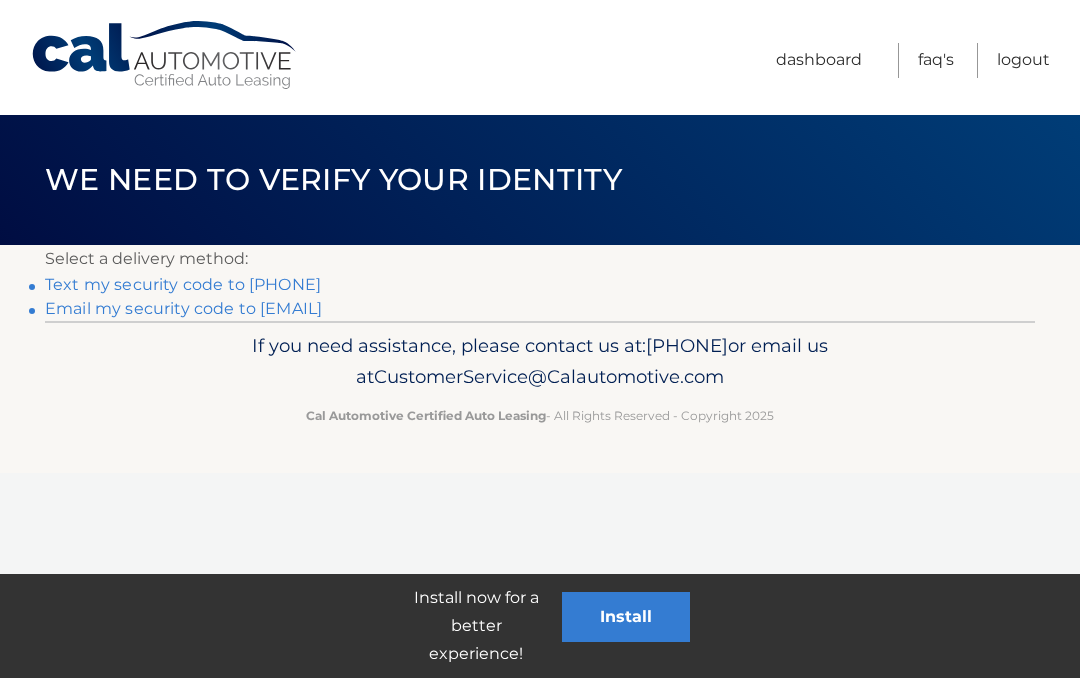 scroll, scrollTop: 0, scrollLeft: 0, axis: both 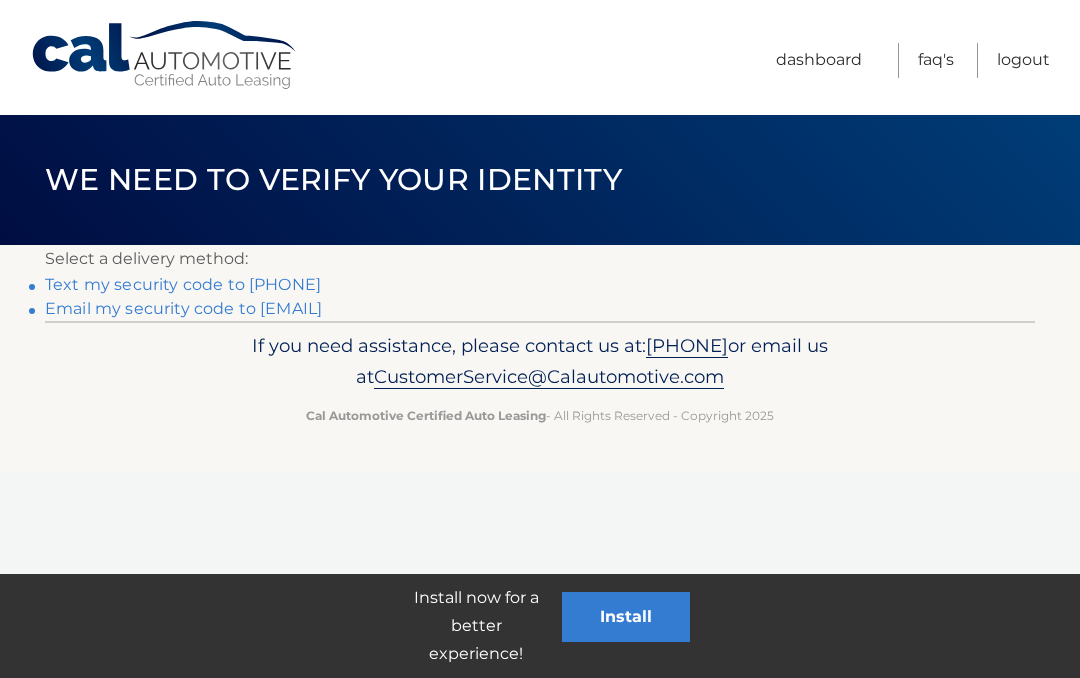 click on "Text my security code to xxx-xxx-9931" at bounding box center (183, 284) 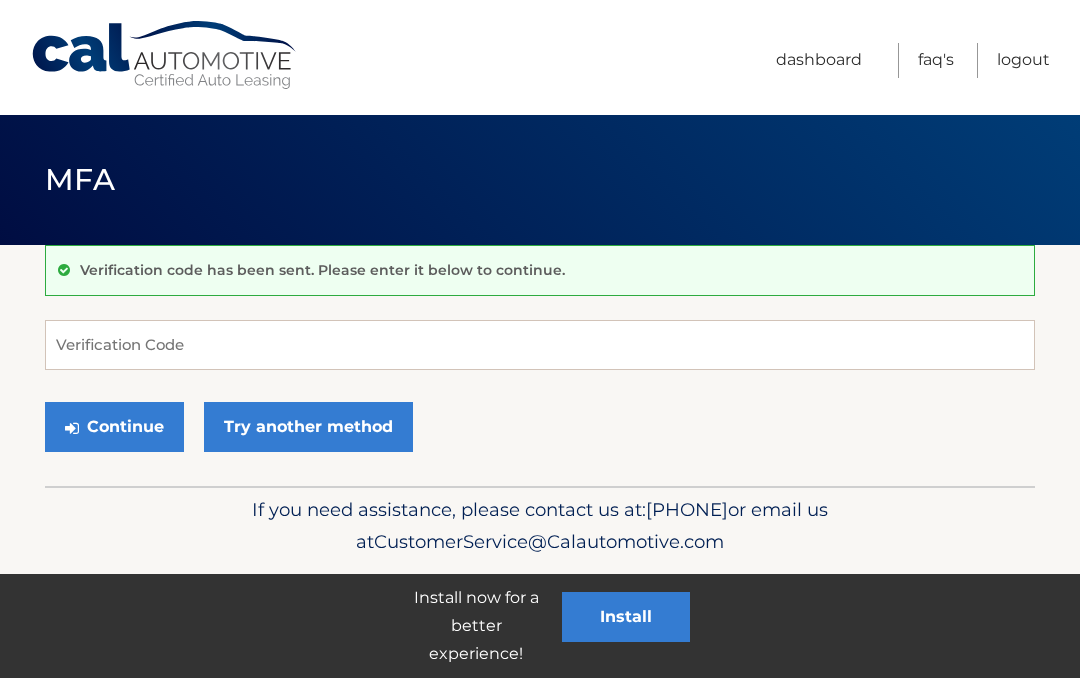scroll, scrollTop: 0, scrollLeft: 0, axis: both 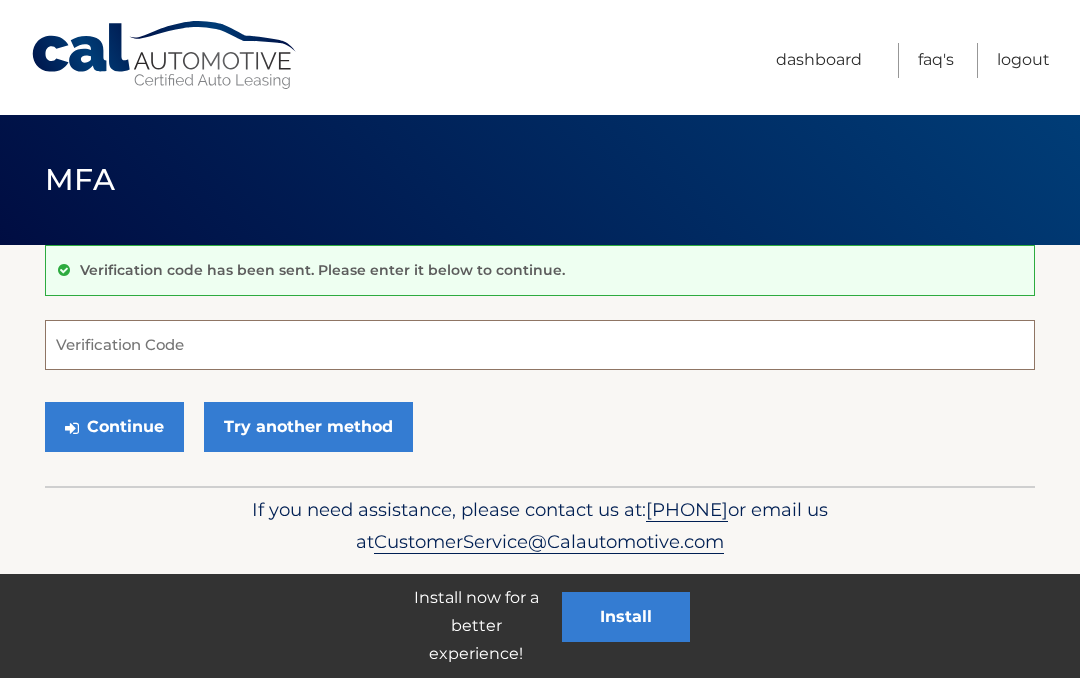 click on "Verification Code" at bounding box center [540, 345] 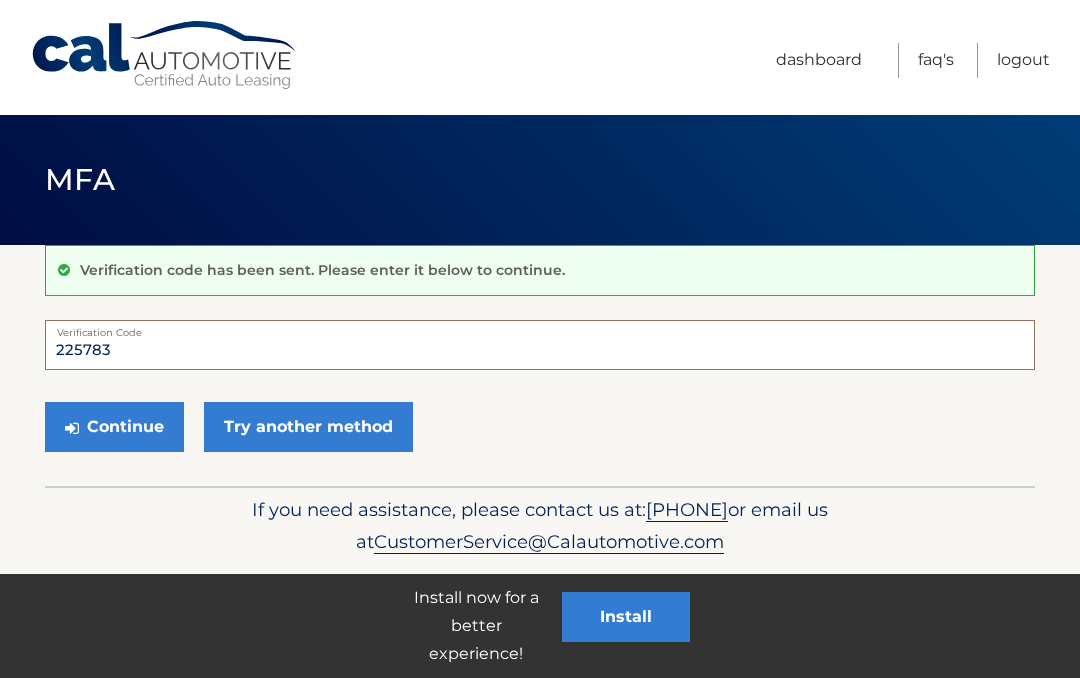 type on "225783" 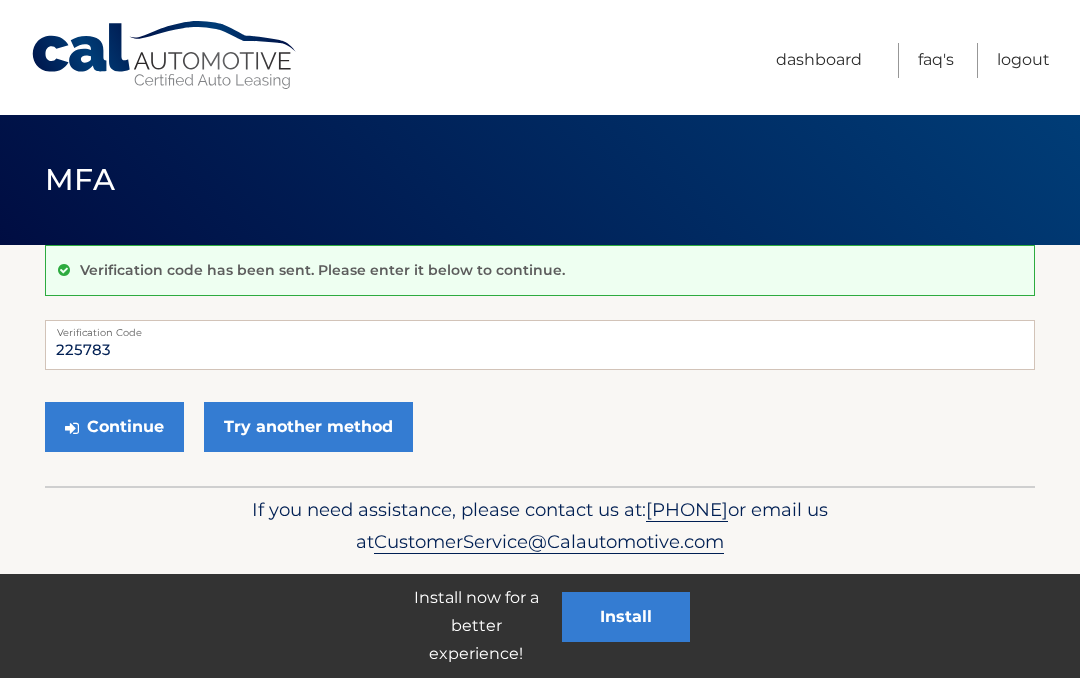 click on "Continue" at bounding box center [114, 427] 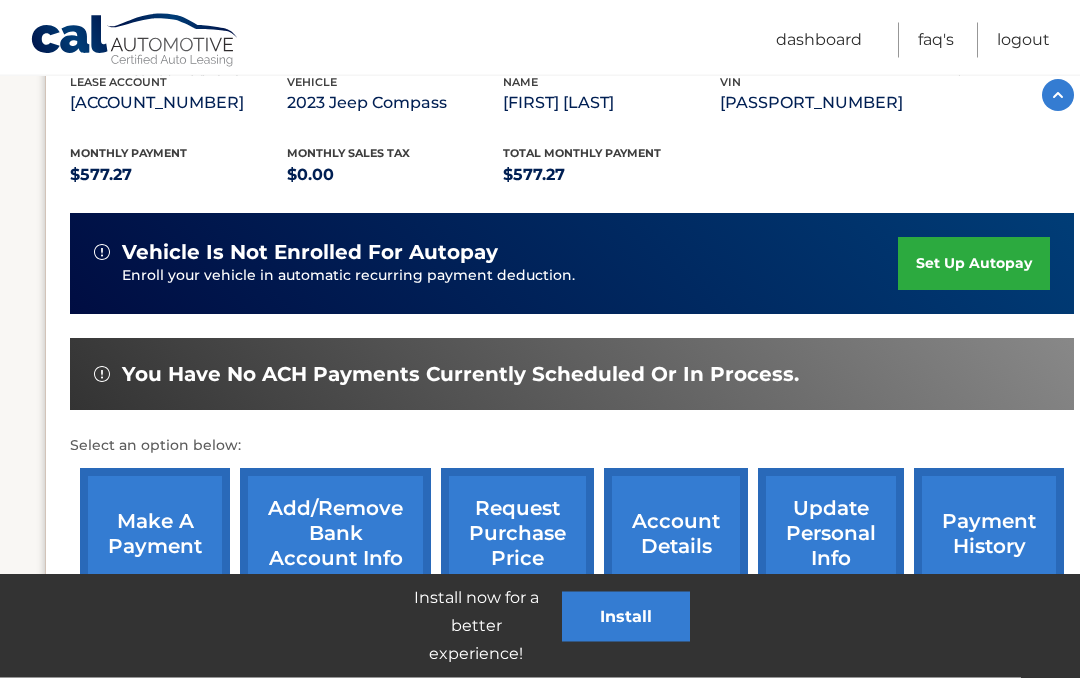 scroll, scrollTop: 365, scrollLeft: 0, axis: vertical 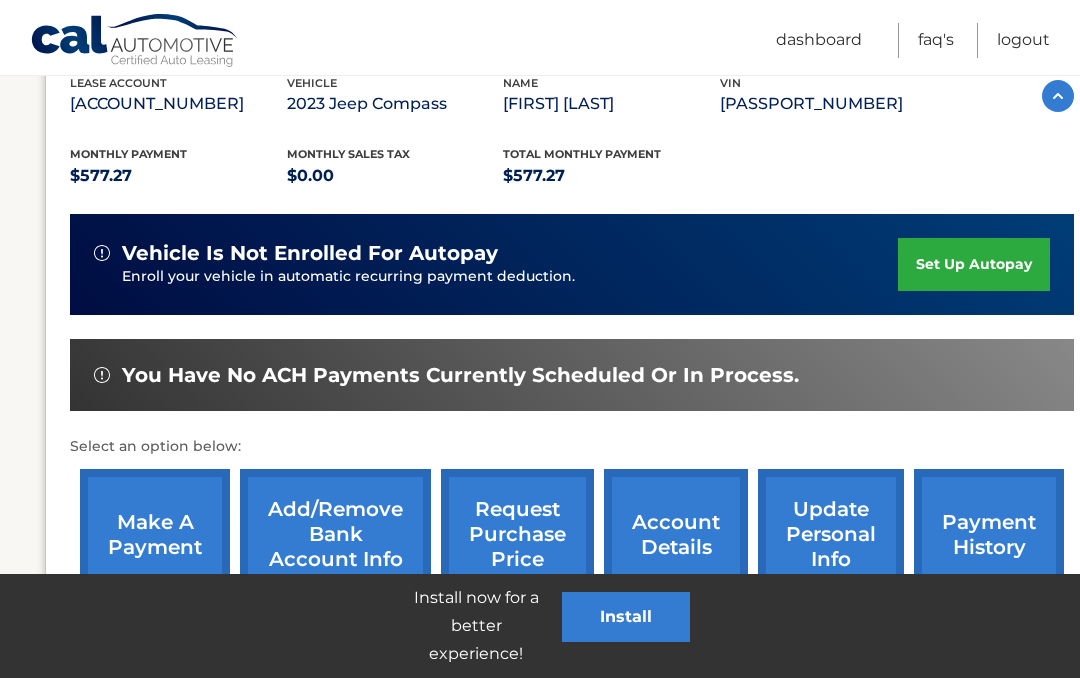click on "Add/Remove bank account info" at bounding box center (335, 534) 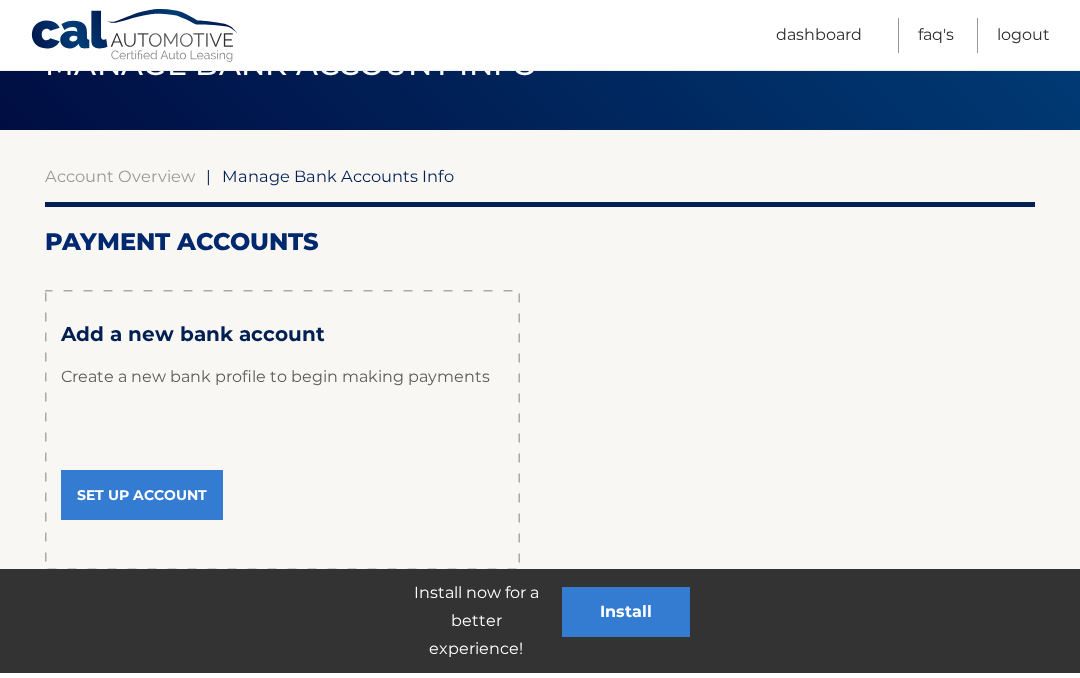 scroll, scrollTop: 0, scrollLeft: 0, axis: both 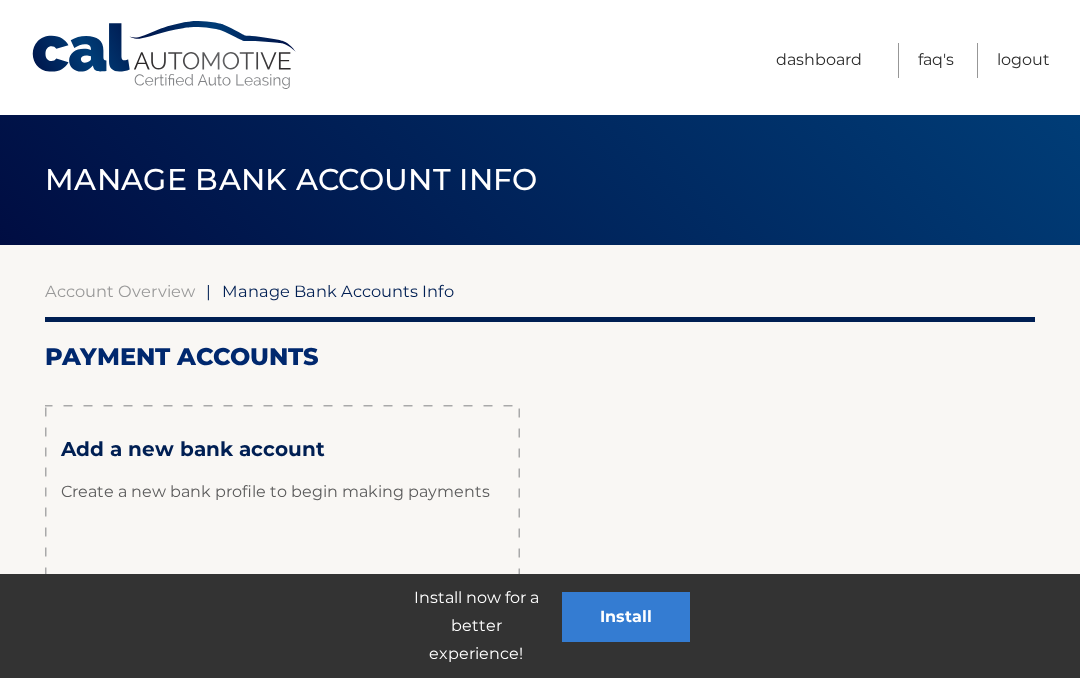 click on "Payment Accounts
×
Review Your Information
remove payment account
unenroll all accounts
cancel
×
Review Your Information
You will need to re-enroll in autopay if you would like to restart.
Pause AutoPay
cancel
Add a new bank account
Set Up Account" at bounding box center [540, 513] 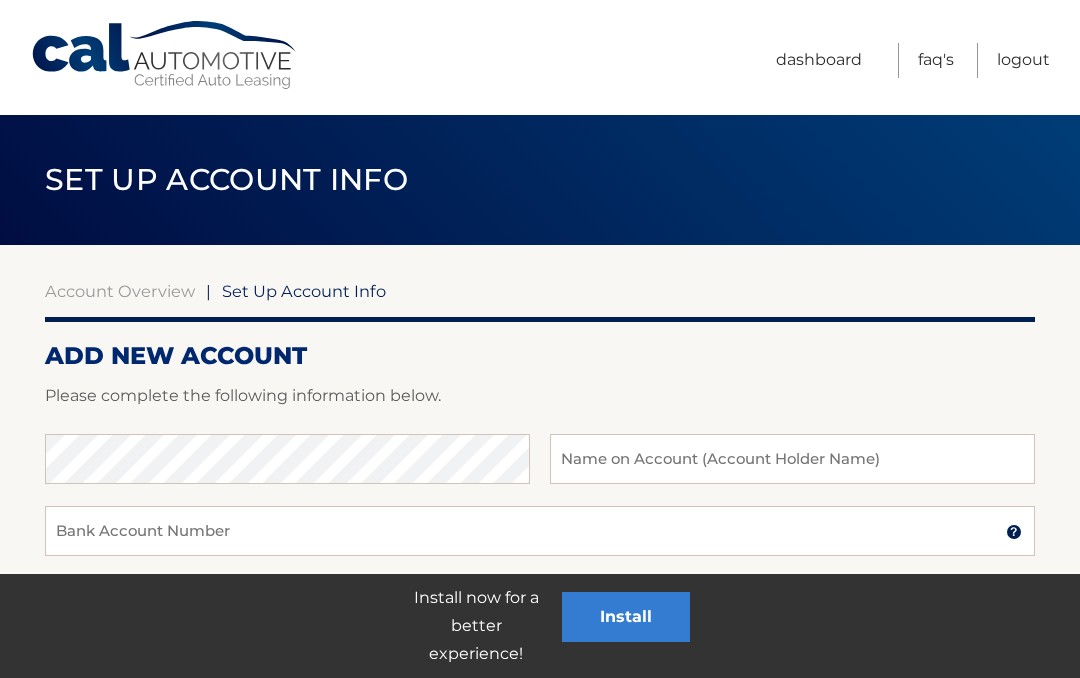 scroll, scrollTop: 2, scrollLeft: 0, axis: vertical 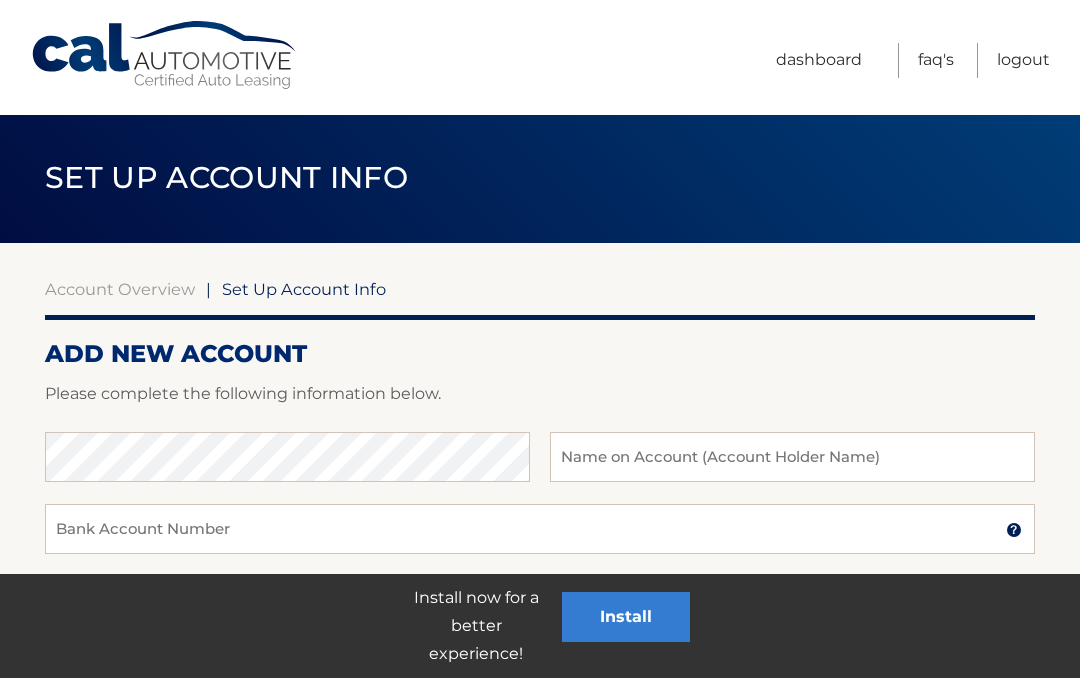 click on "Dashboard" at bounding box center [819, 60] 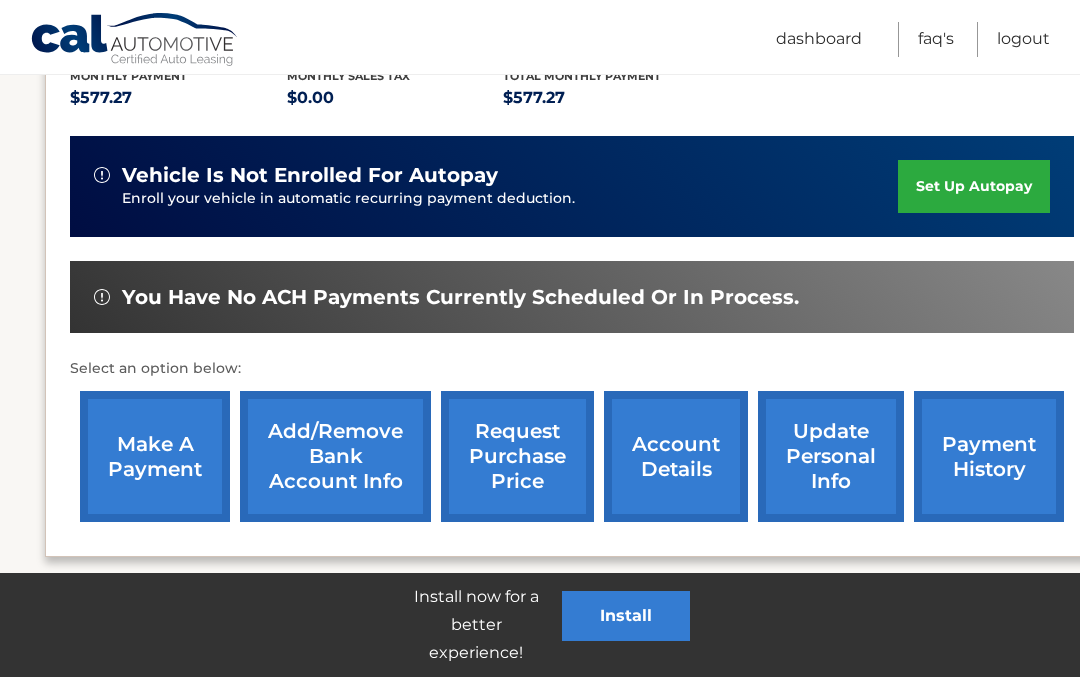scroll, scrollTop: 529, scrollLeft: 0, axis: vertical 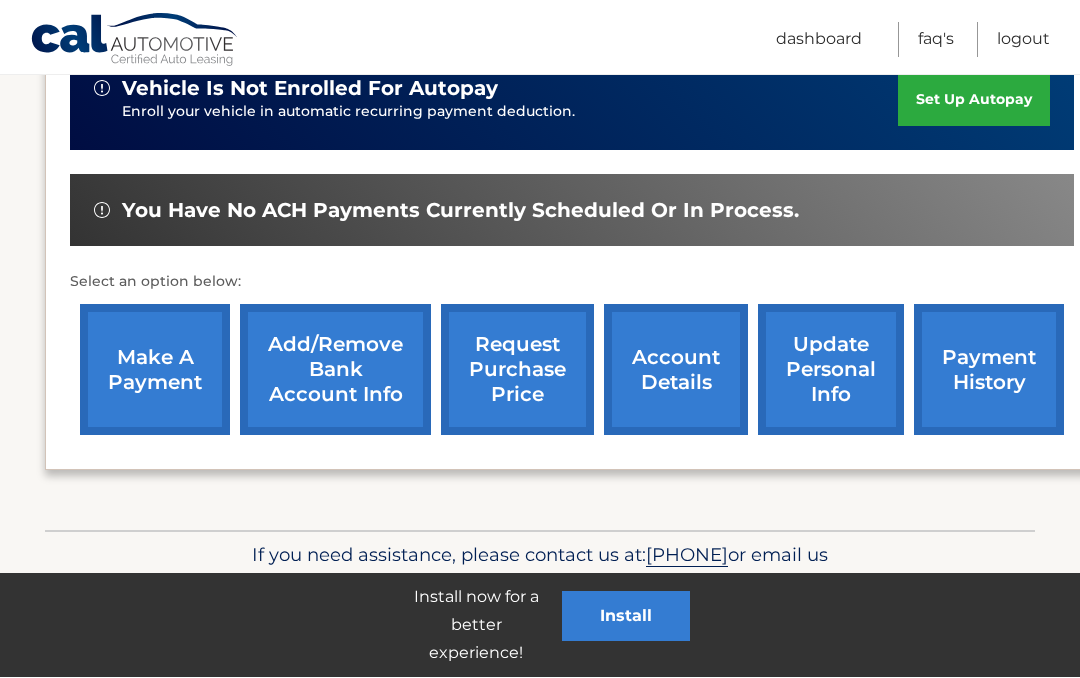 click on "Add/Remove bank account info" at bounding box center [335, 370] 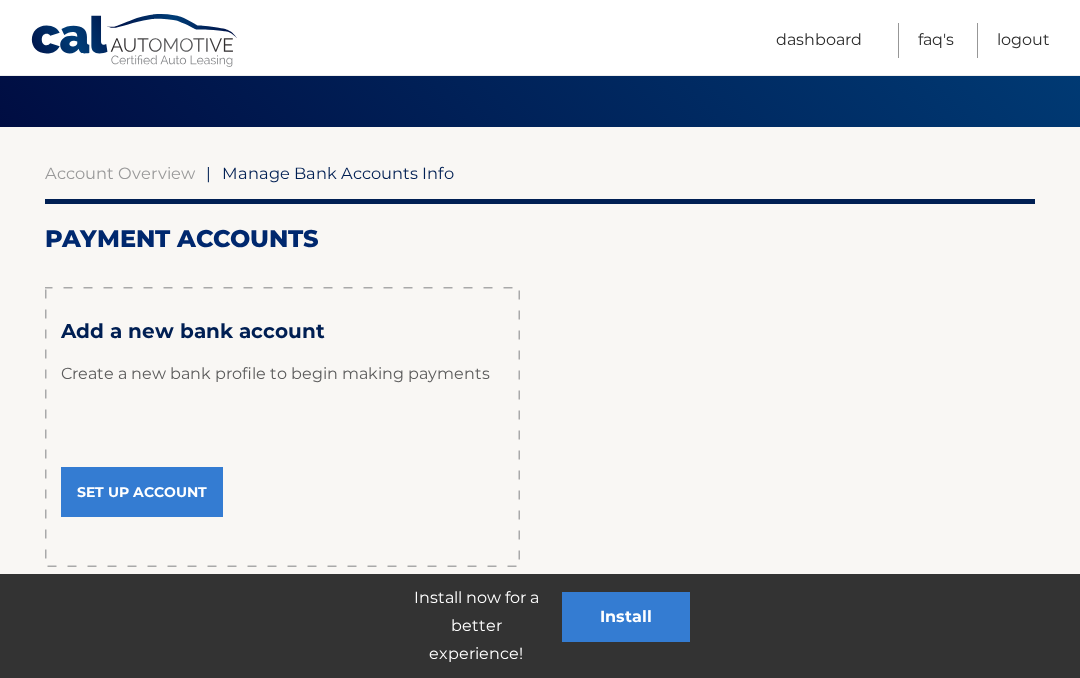 scroll, scrollTop: 116, scrollLeft: 0, axis: vertical 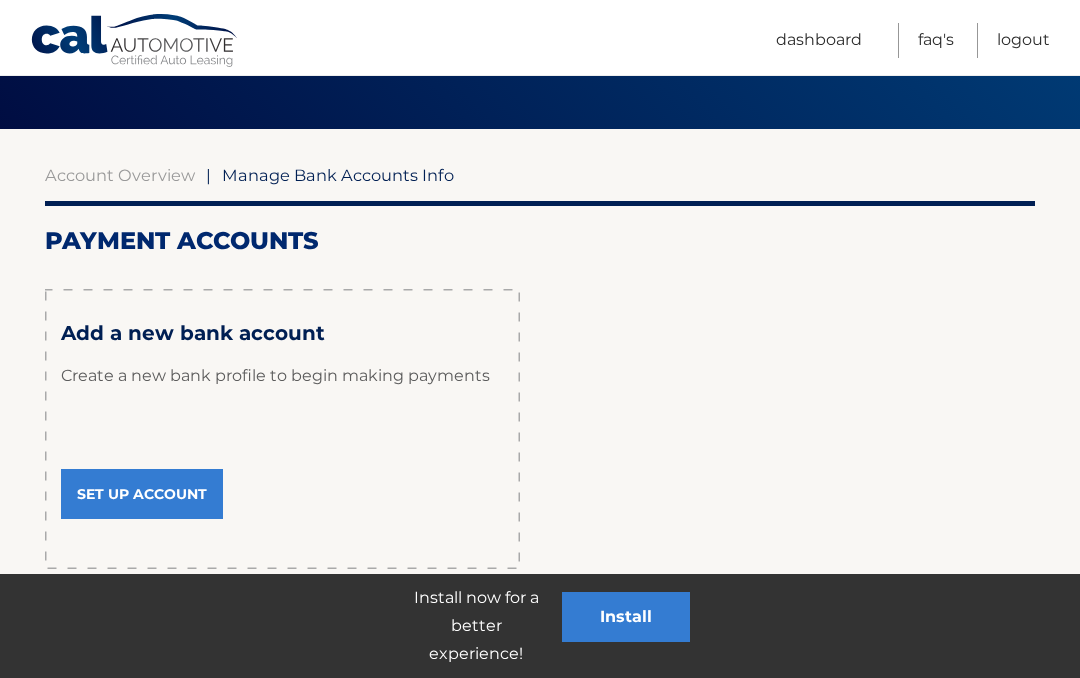 click on "Set Up Account" at bounding box center [142, 494] 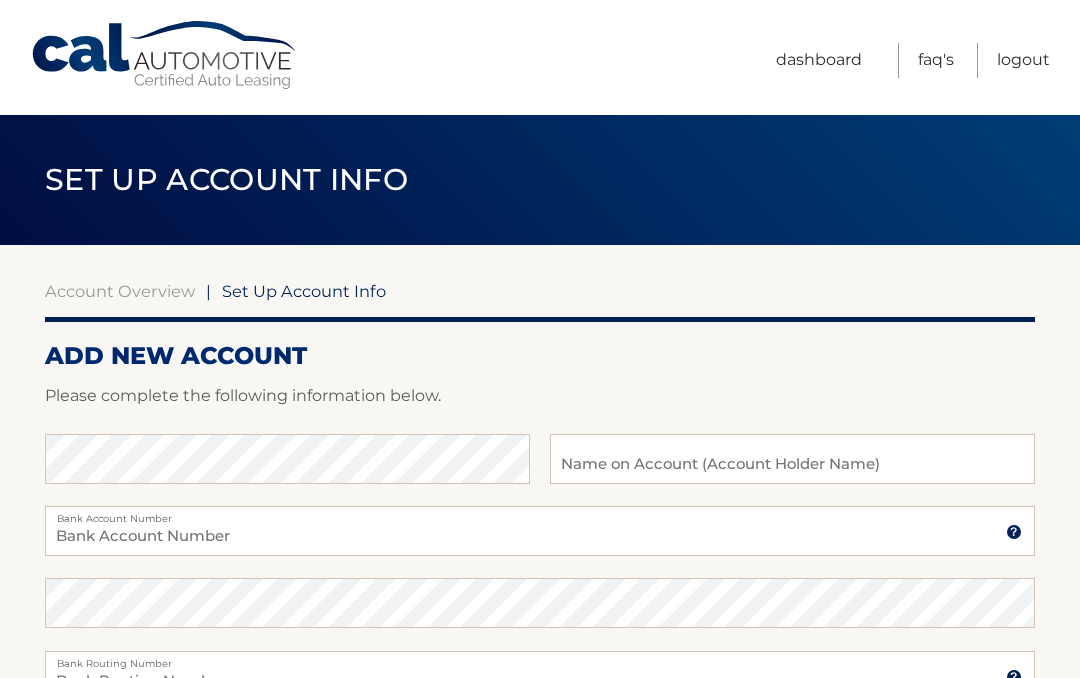 scroll, scrollTop: 0, scrollLeft: 0, axis: both 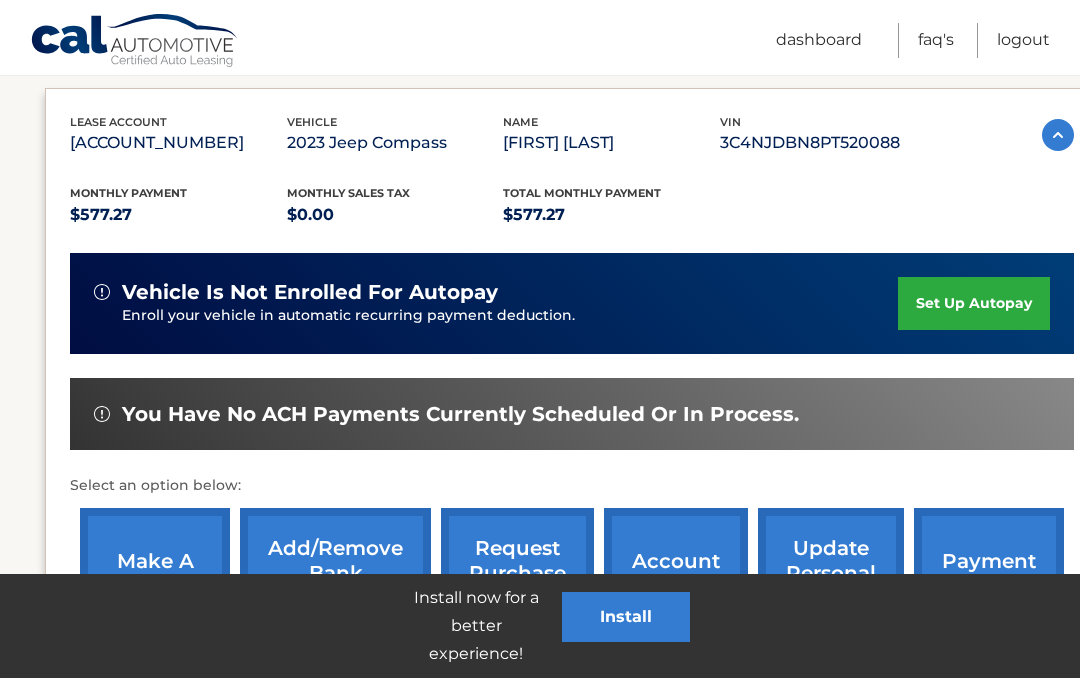 click on "account details" at bounding box center [676, 573] 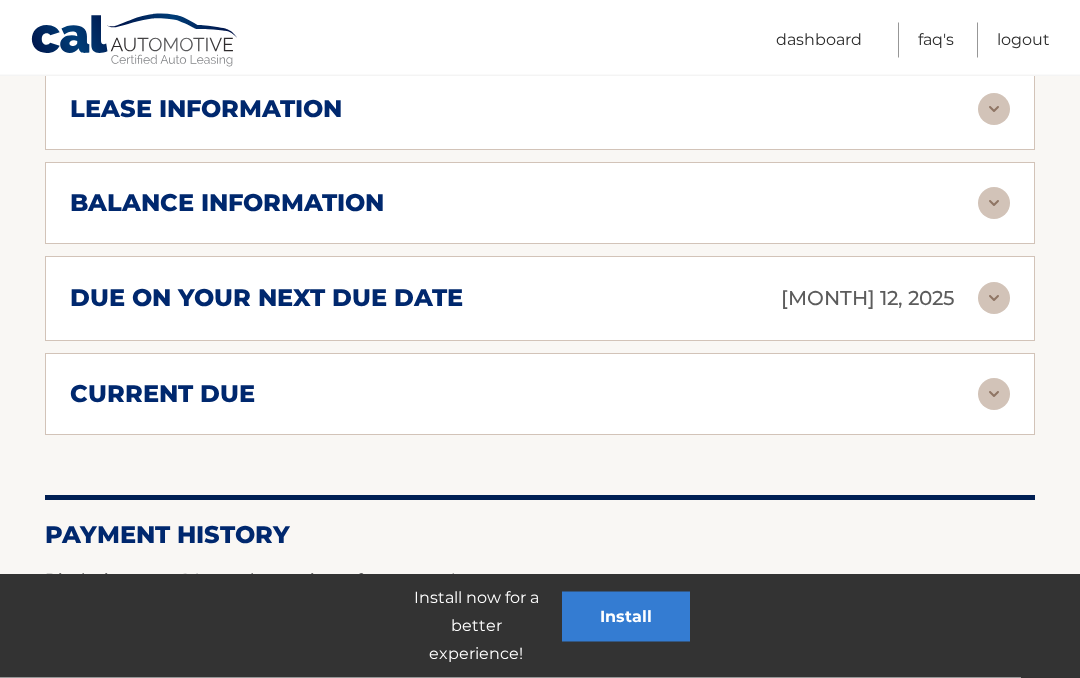 scroll, scrollTop: 1169, scrollLeft: 0, axis: vertical 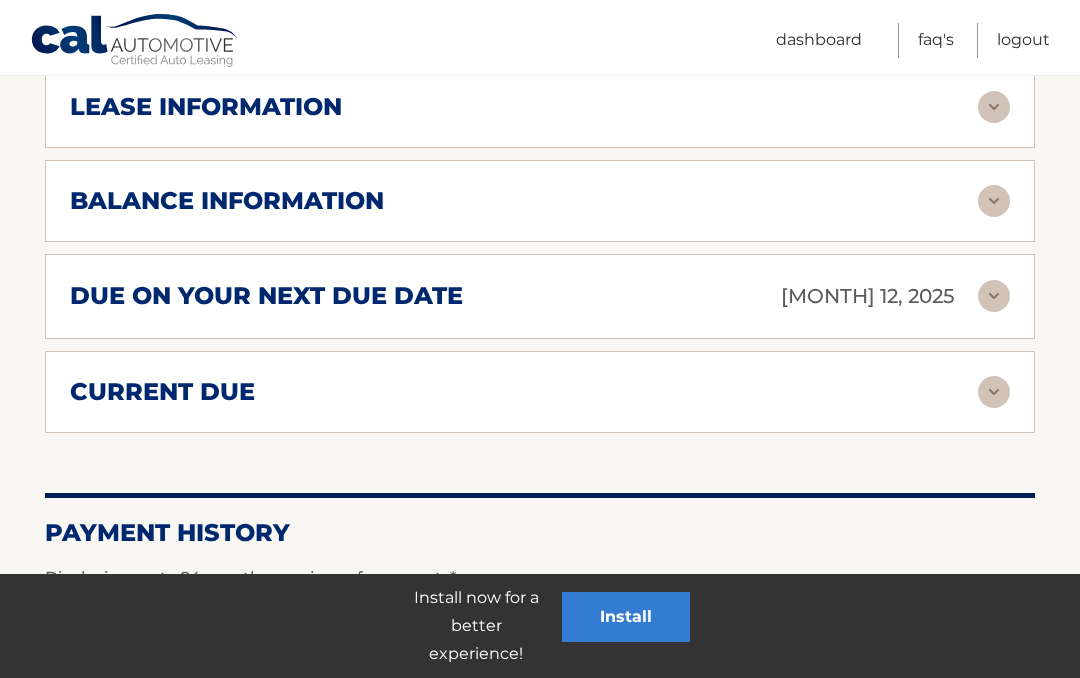 click at bounding box center [994, 392] 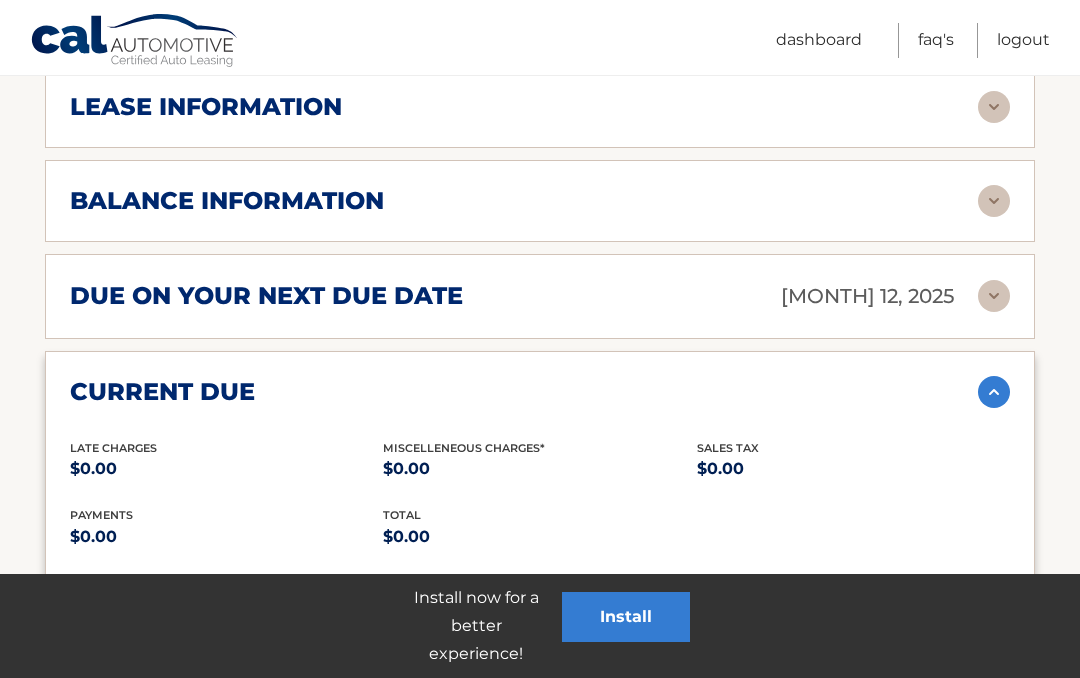 click at bounding box center (994, 392) 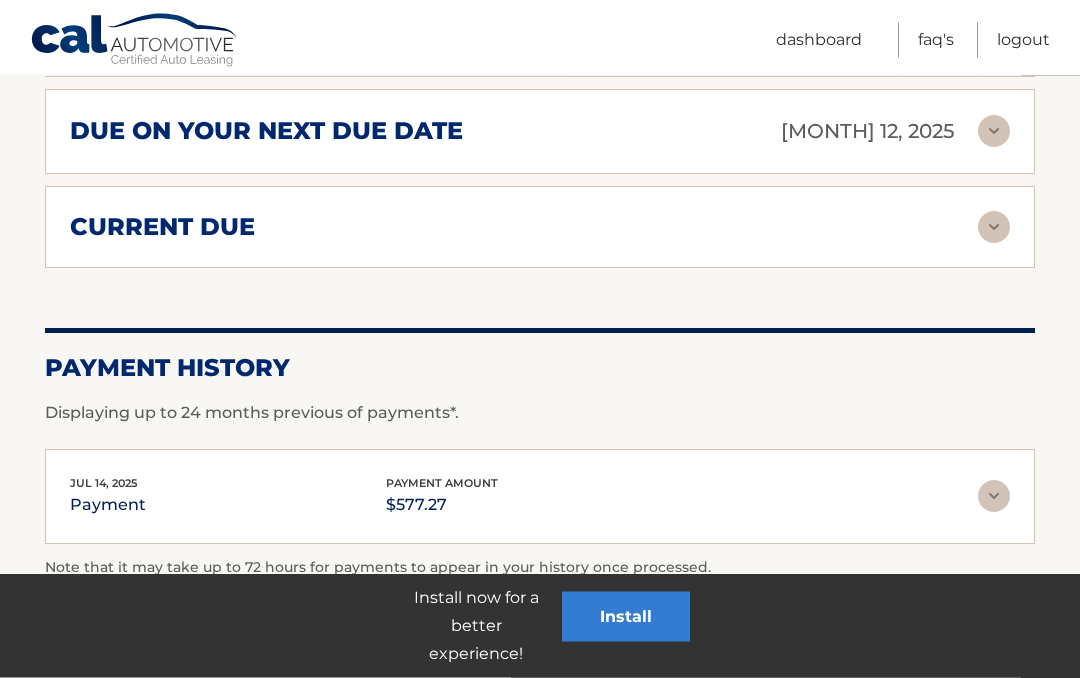 scroll, scrollTop: 1334, scrollLeft: 0, axis: vertical 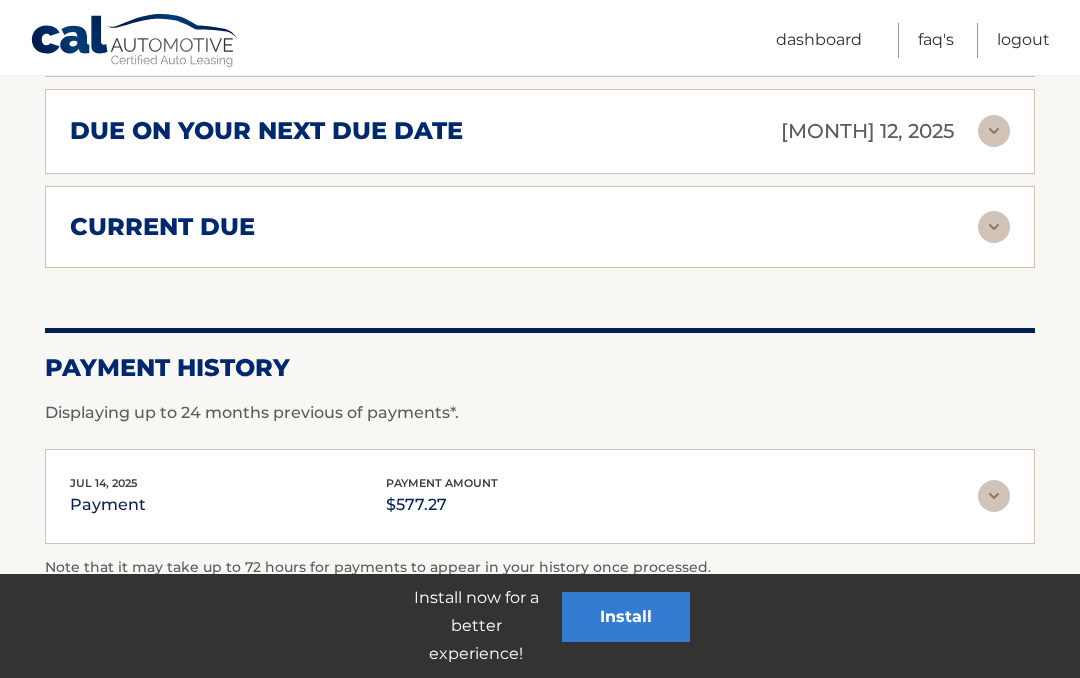 click at bounding box center (994, 496) 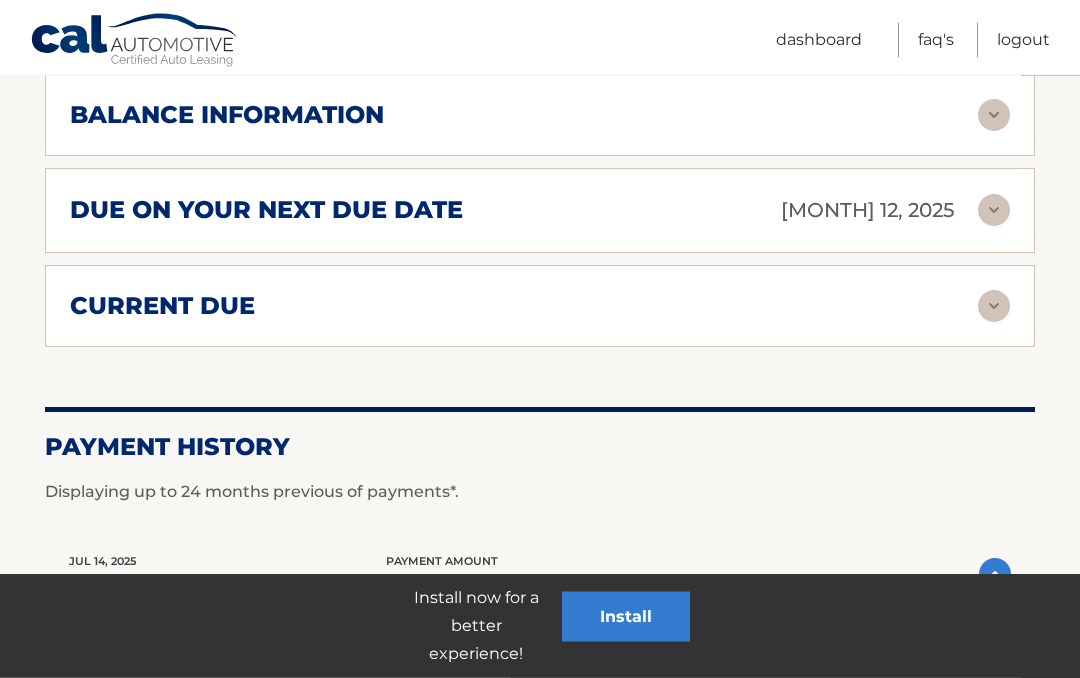 scroll, scrollTop: 1252, scrollLeft: 0, axis: vertical 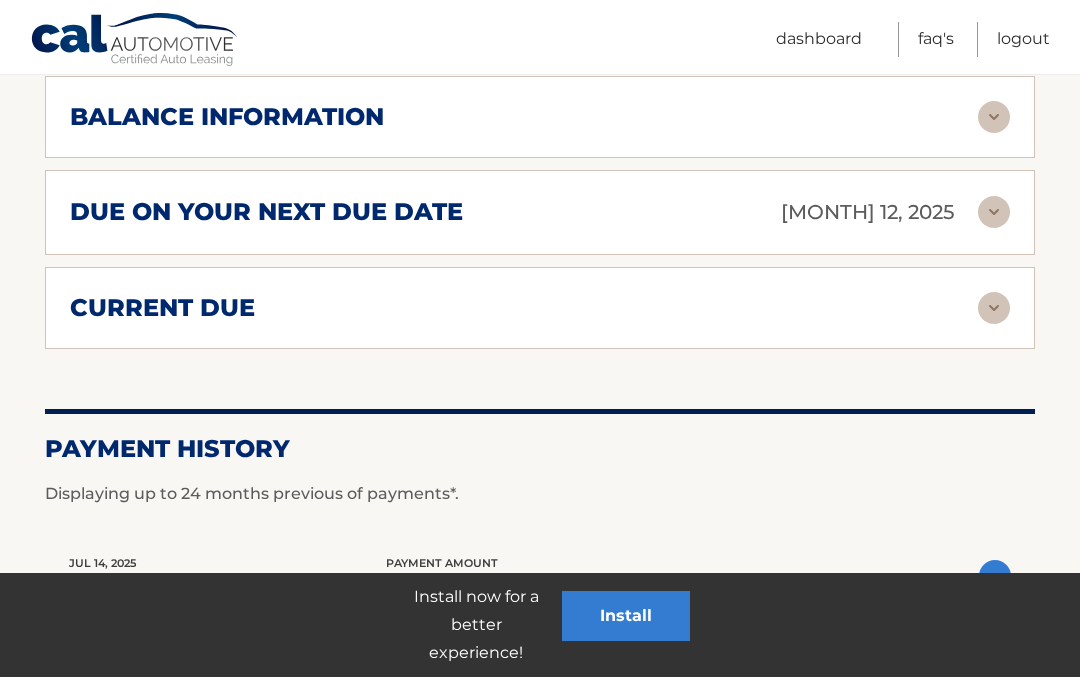click at bounding box center [994, 213] 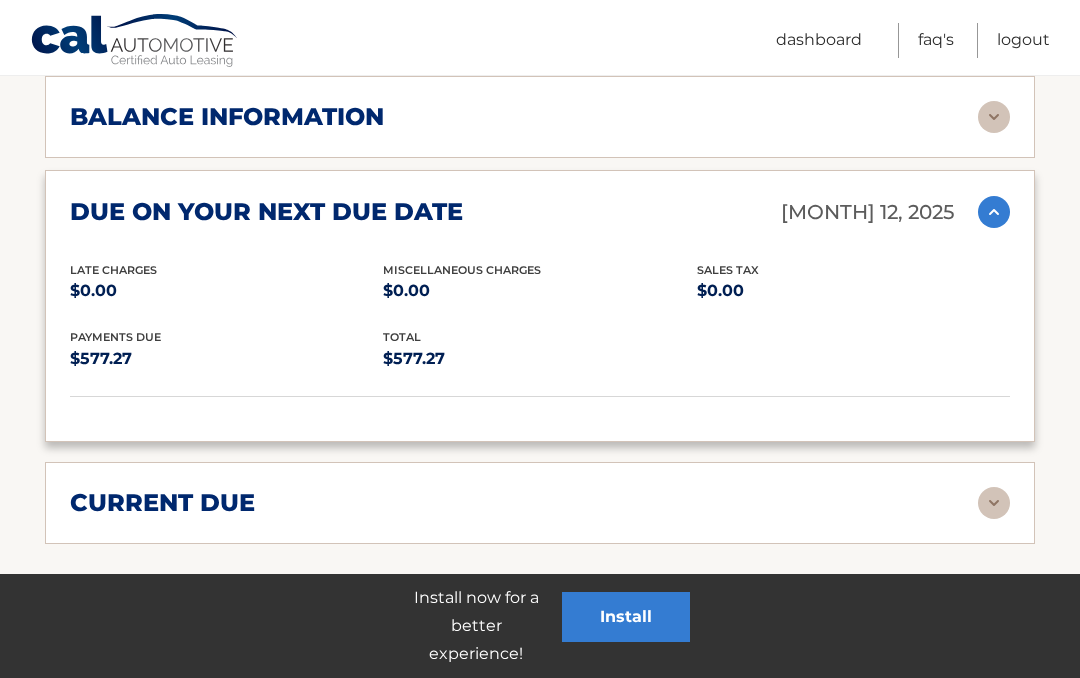 click on "Dashboard" at bounding box center [819, 40] 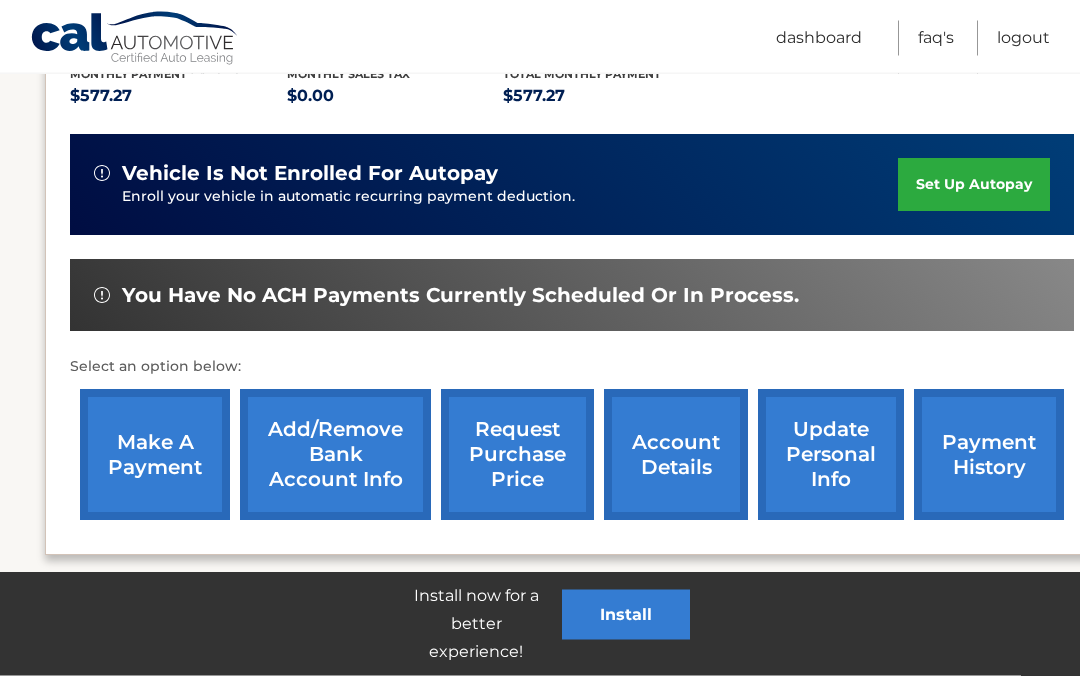 scroll, scrollTop: 442, scrollLeft: 0, axis: vertical 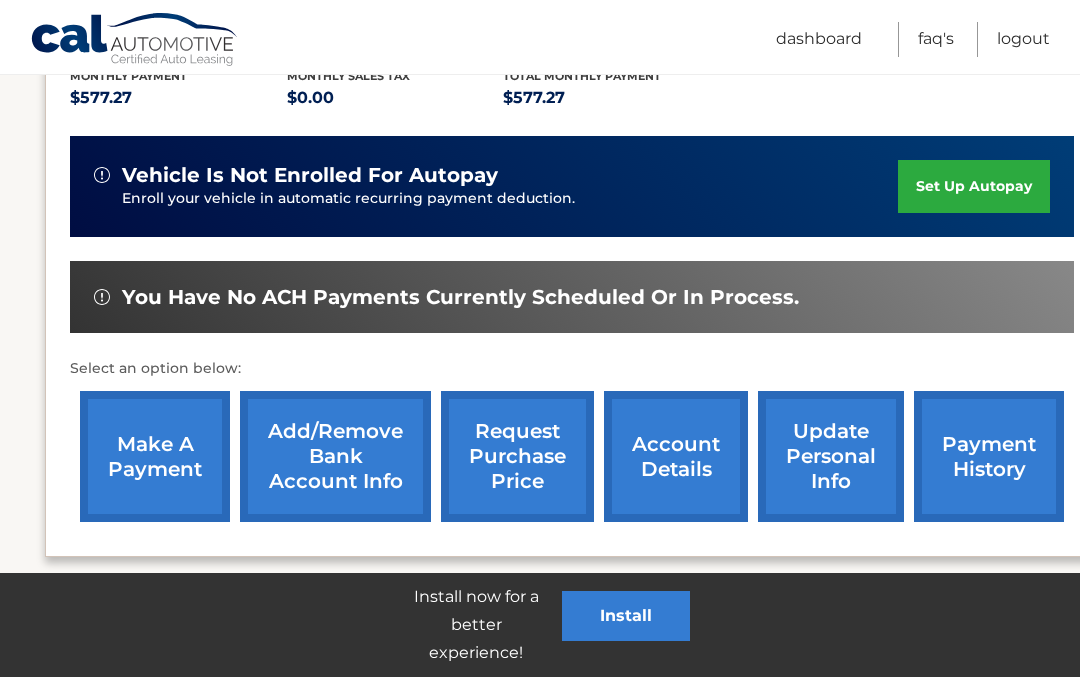click on "payment history" at bounding box center [989, 457] 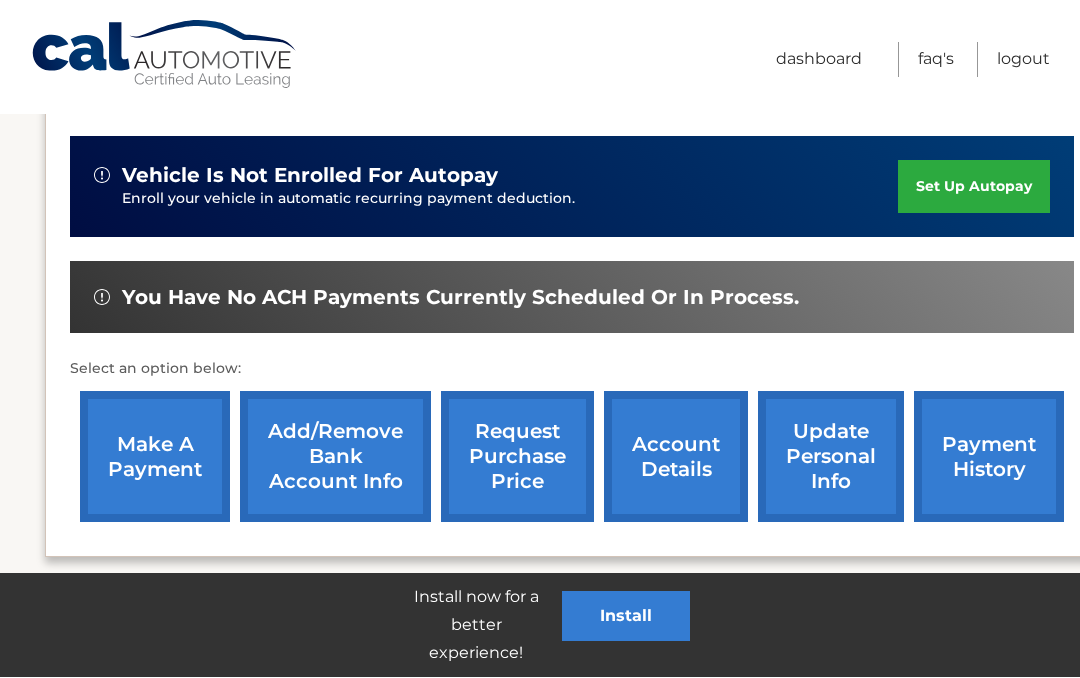 scroll, scrollTop: 529, scrollLeft: 0, axis: vertical 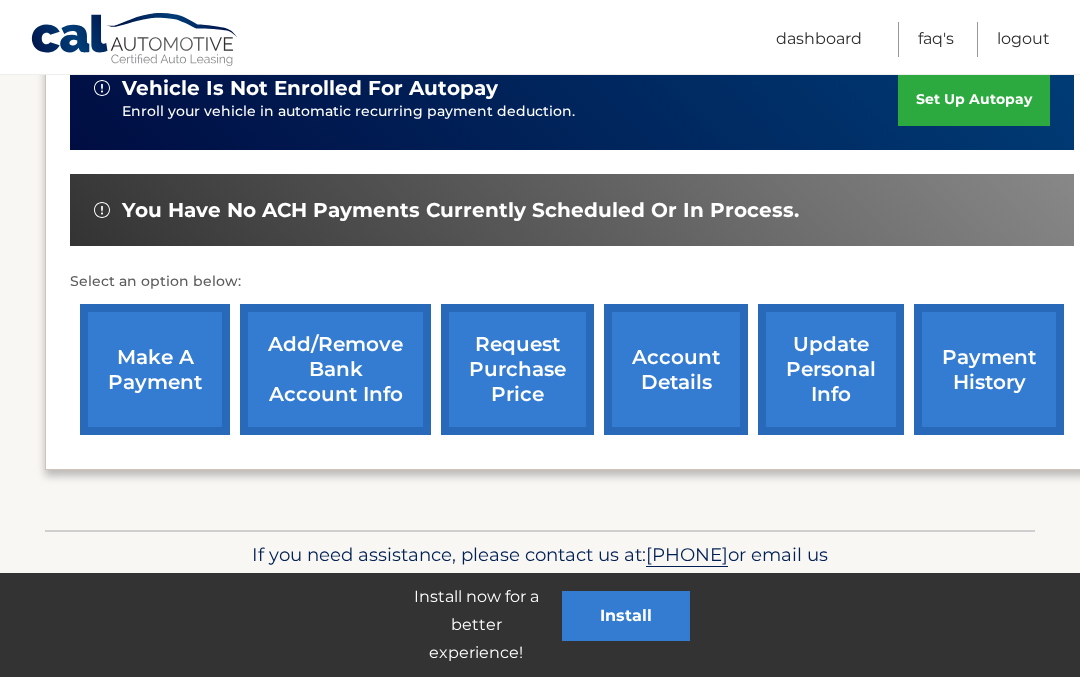 click on "payment history" at bounding box center (989, 370) 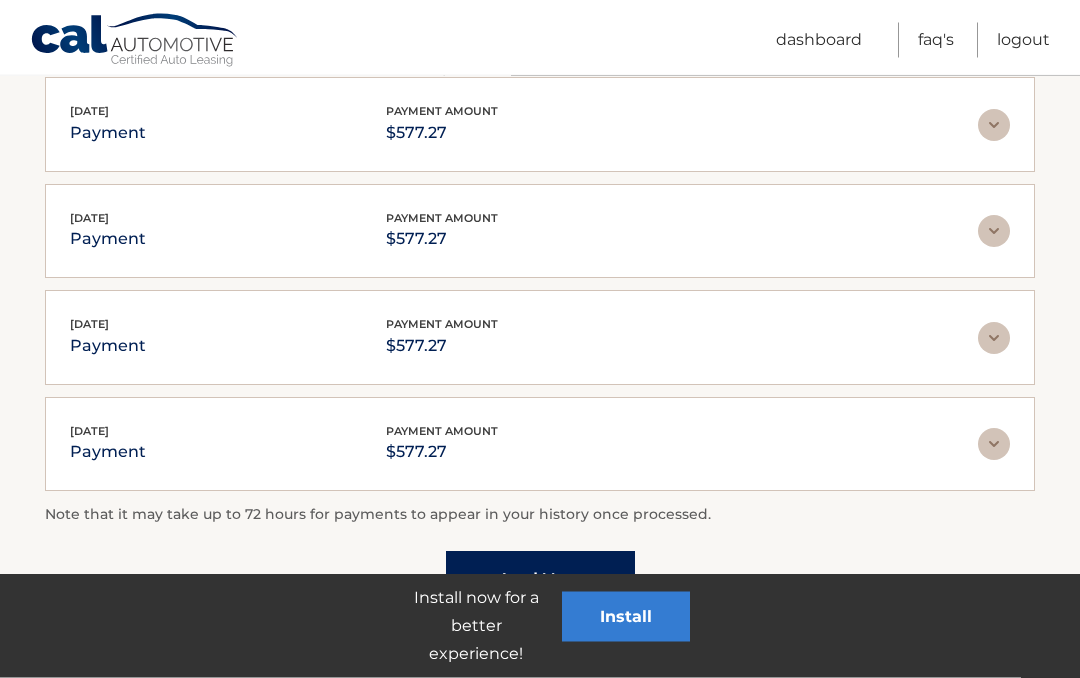 scroll, scrollTop: 520, scrollLeft: 0, axis: vertical 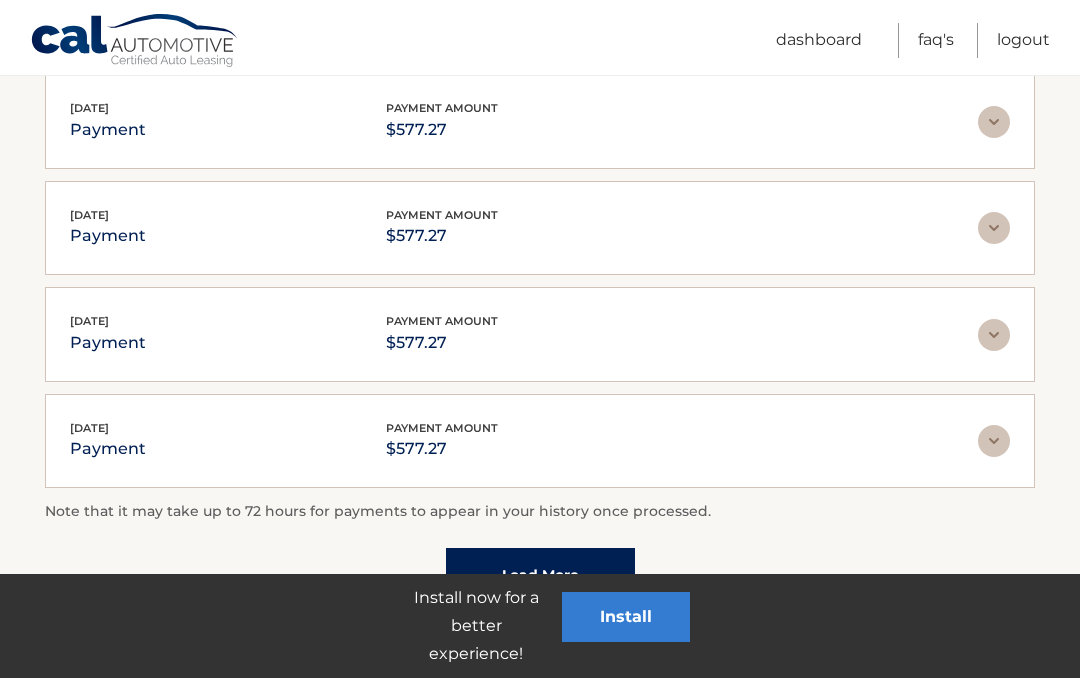 click at bounding box center (994, 441) 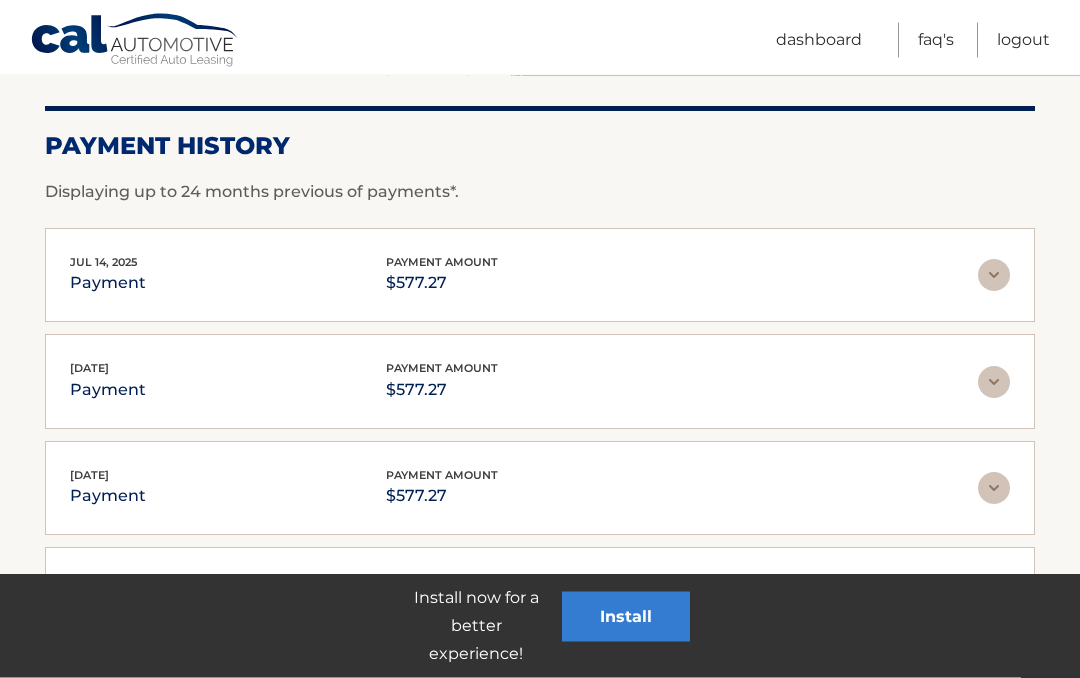 scroll, scrollTop: 243, scrollLeft: 0, axis: vertical 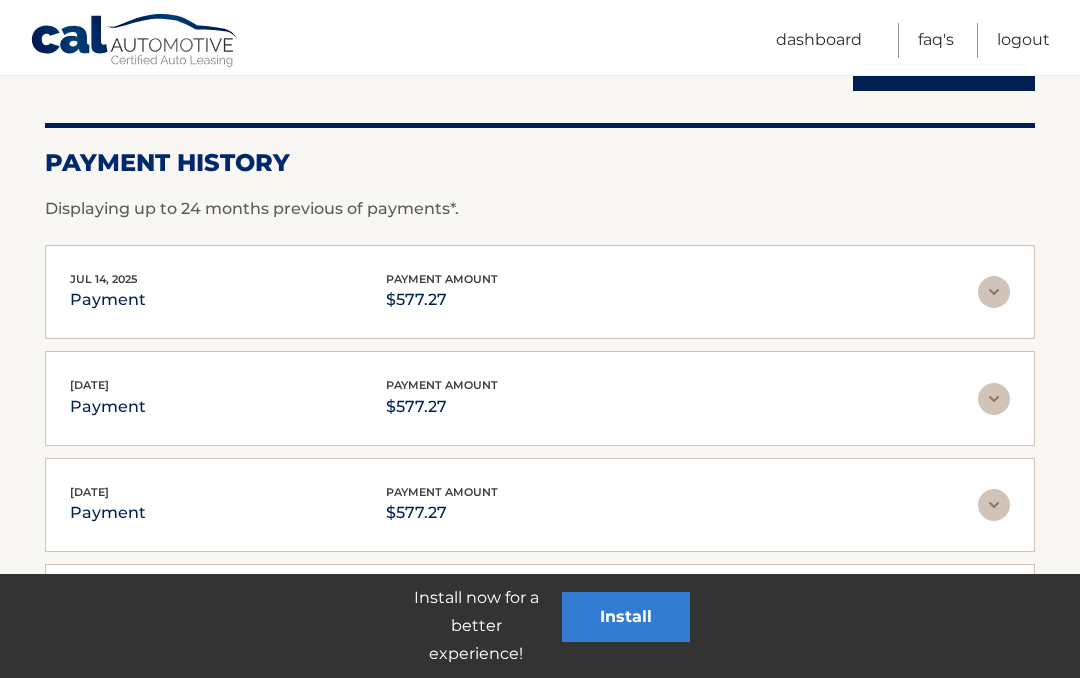 click on "[DATE]
payment
payment amount
$577.27" at bounding box center [524, 292] 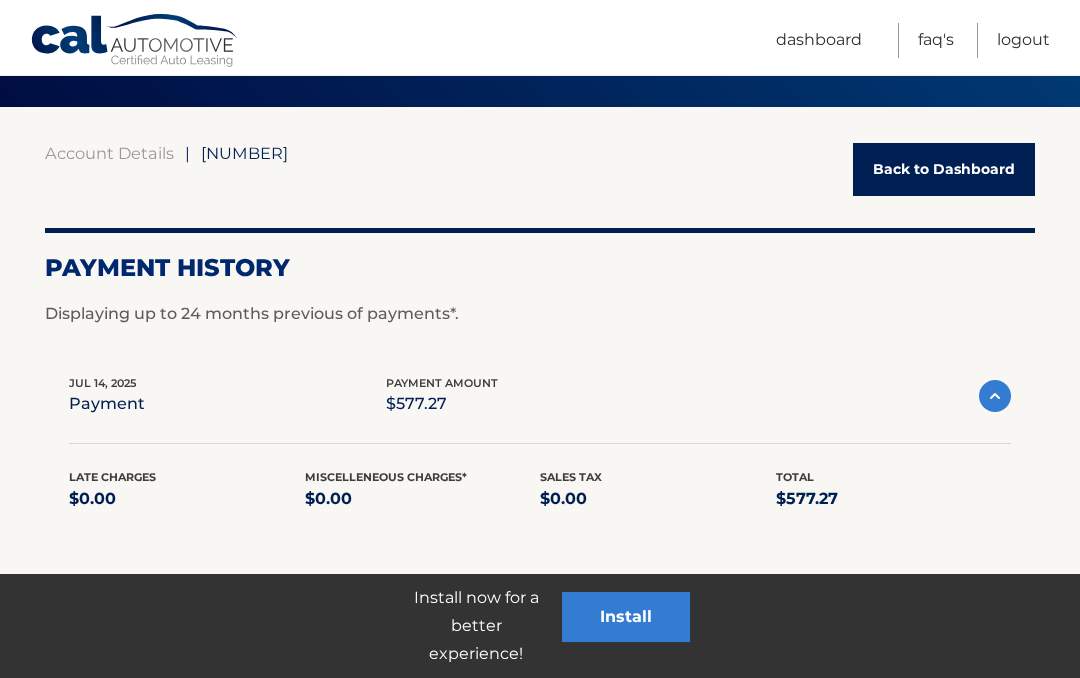 scroll, scrollTop: 0, scrollLeft: 0, axis: both 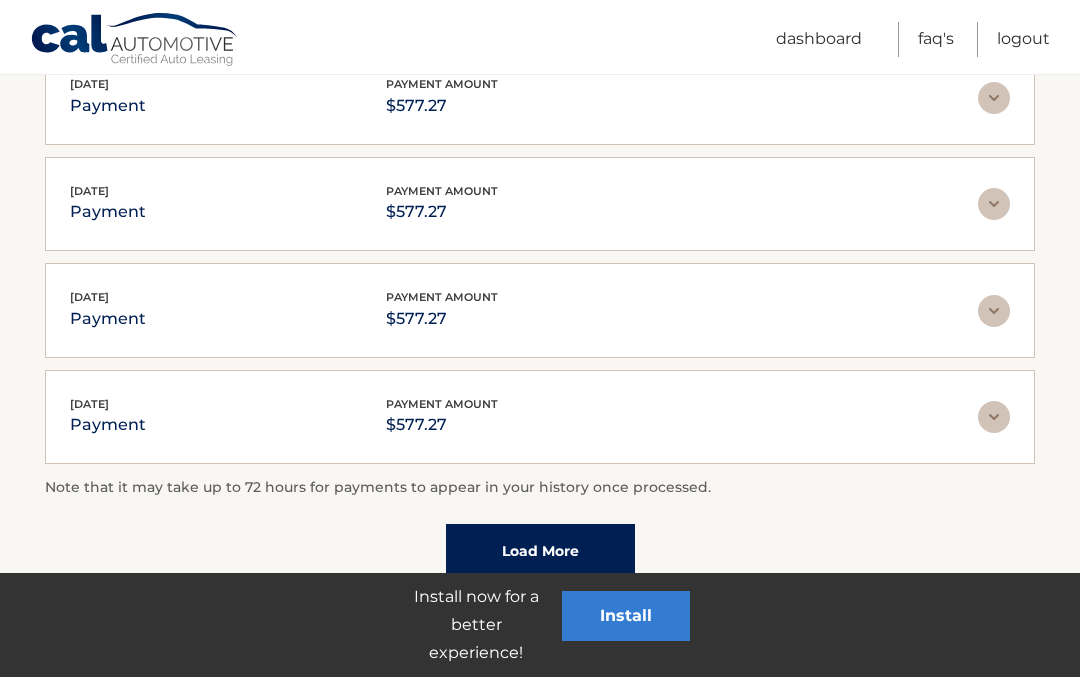 click at bounding box center (994, 312) 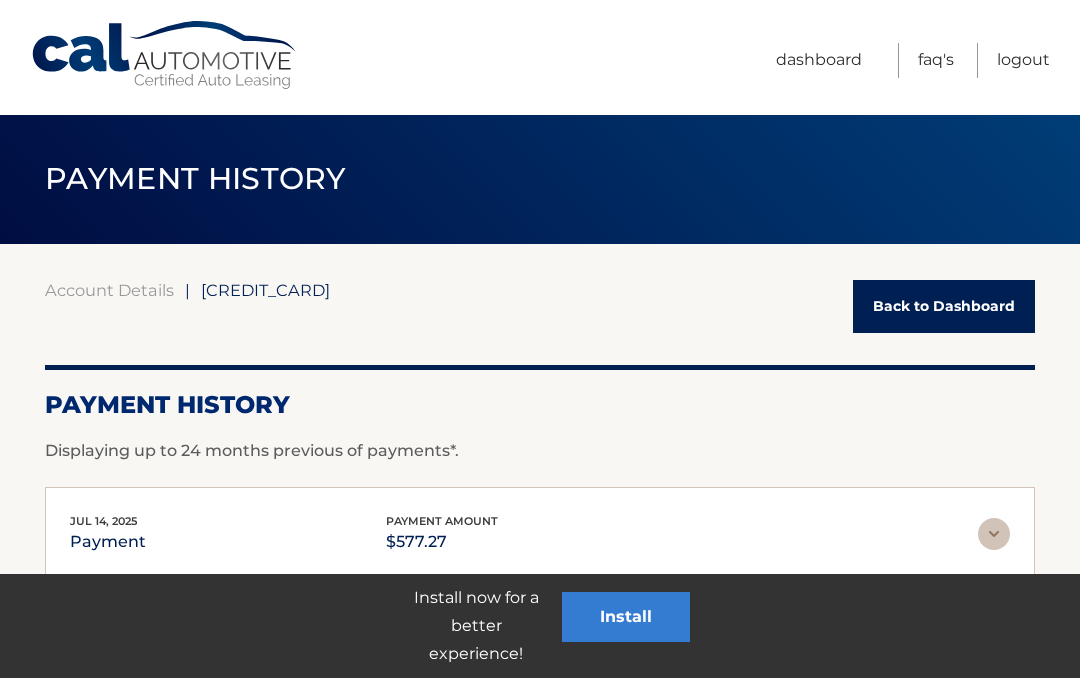 scroll, scrollTop: 0, scrollLeft: 0, axis: both 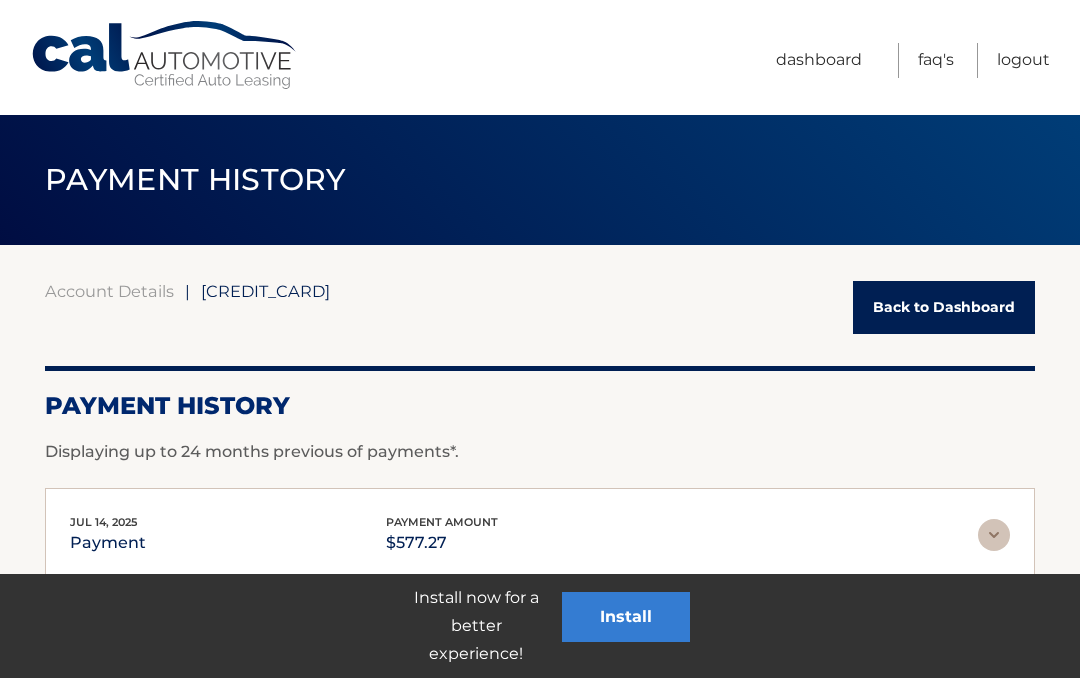 click on "Back to Dashboard" at bounding box center (944, 307) 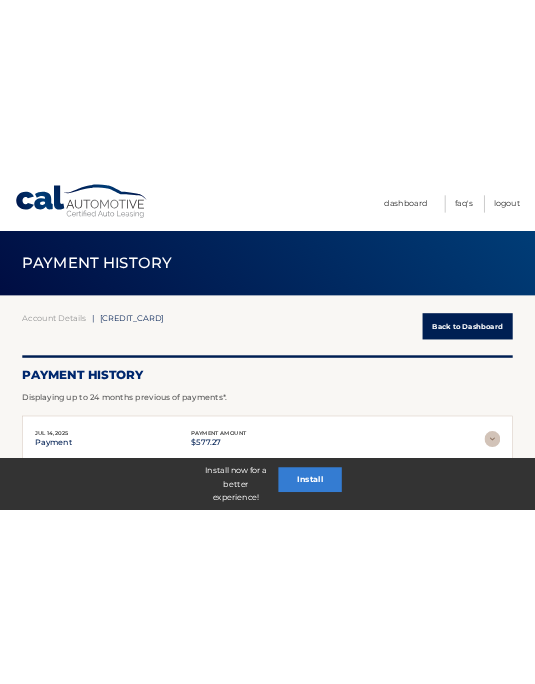scroll, scrollTop: 60, scrollLeft: 0, axis: vertical 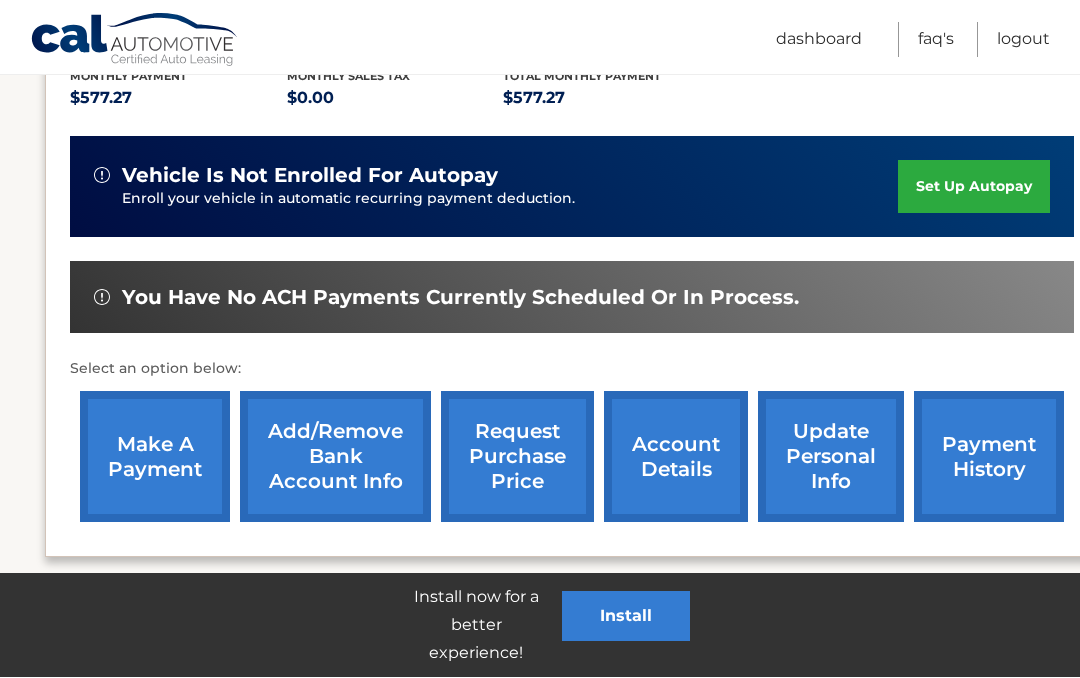 click on "account details" at bounding box center (676, 457) 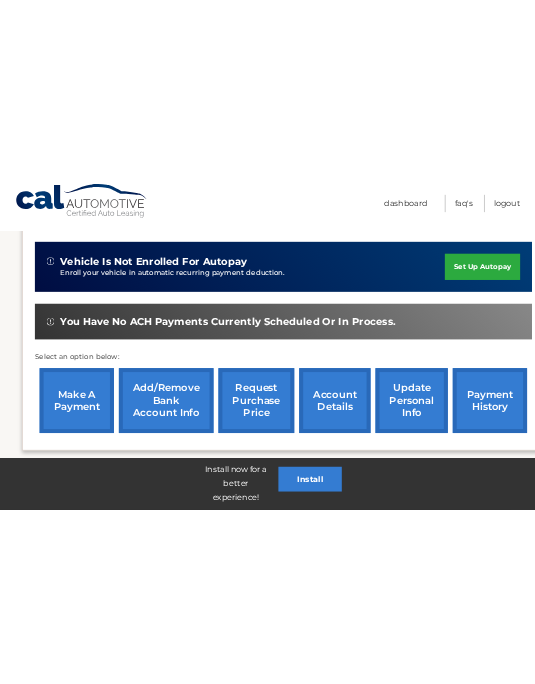 scroll, scrollTop: 1024, scrollLeft: 0, axis: vertical 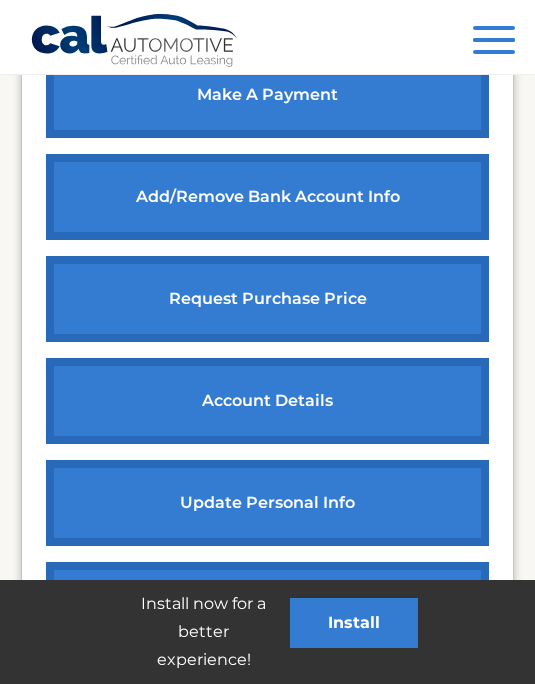 click on "Install now for a better experience!
Install" at bounding box center [267, 632] 